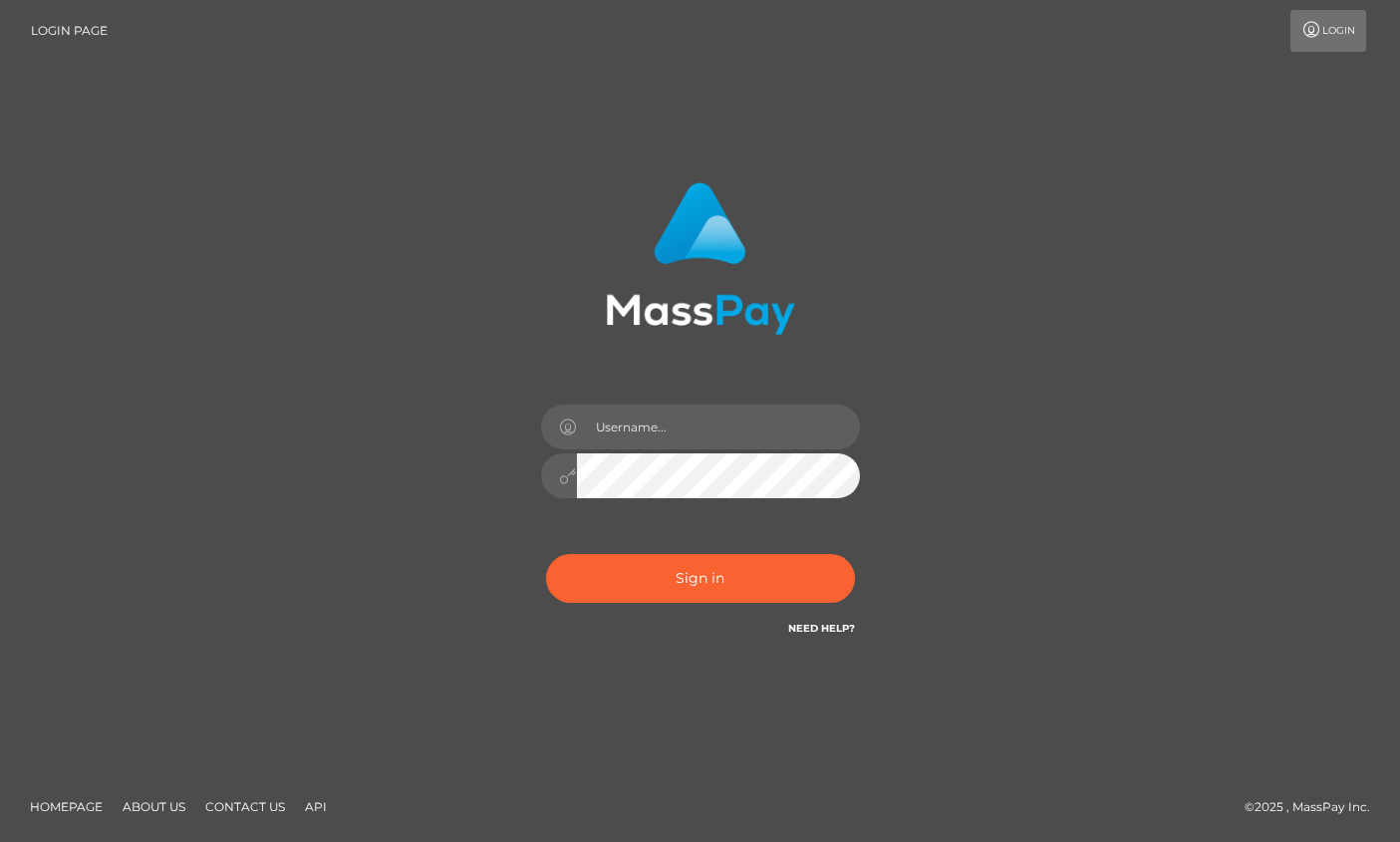 scroll, scrollTop: 0, scrollLeft: 0, axis: both 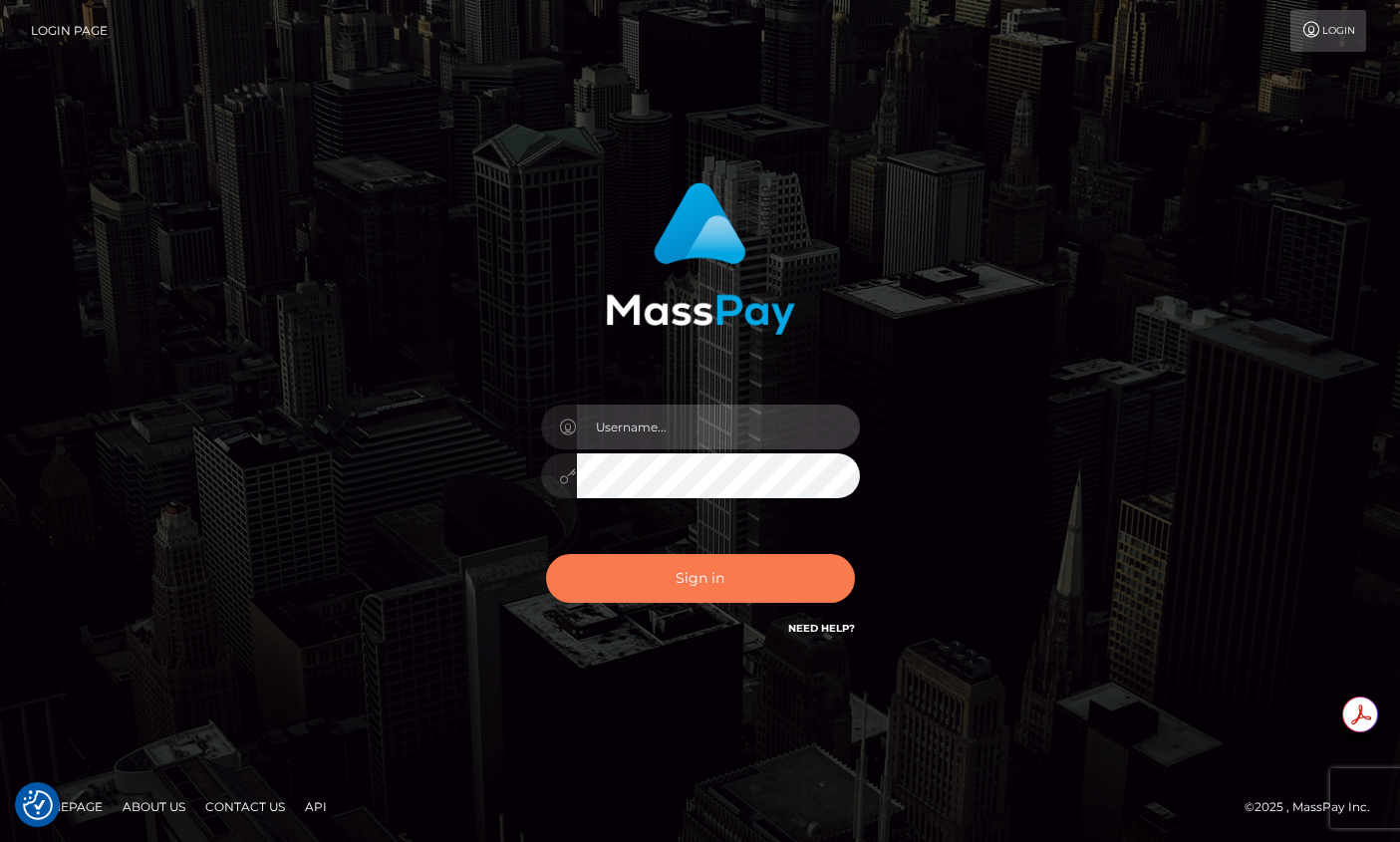 type on "[EMAIL]" 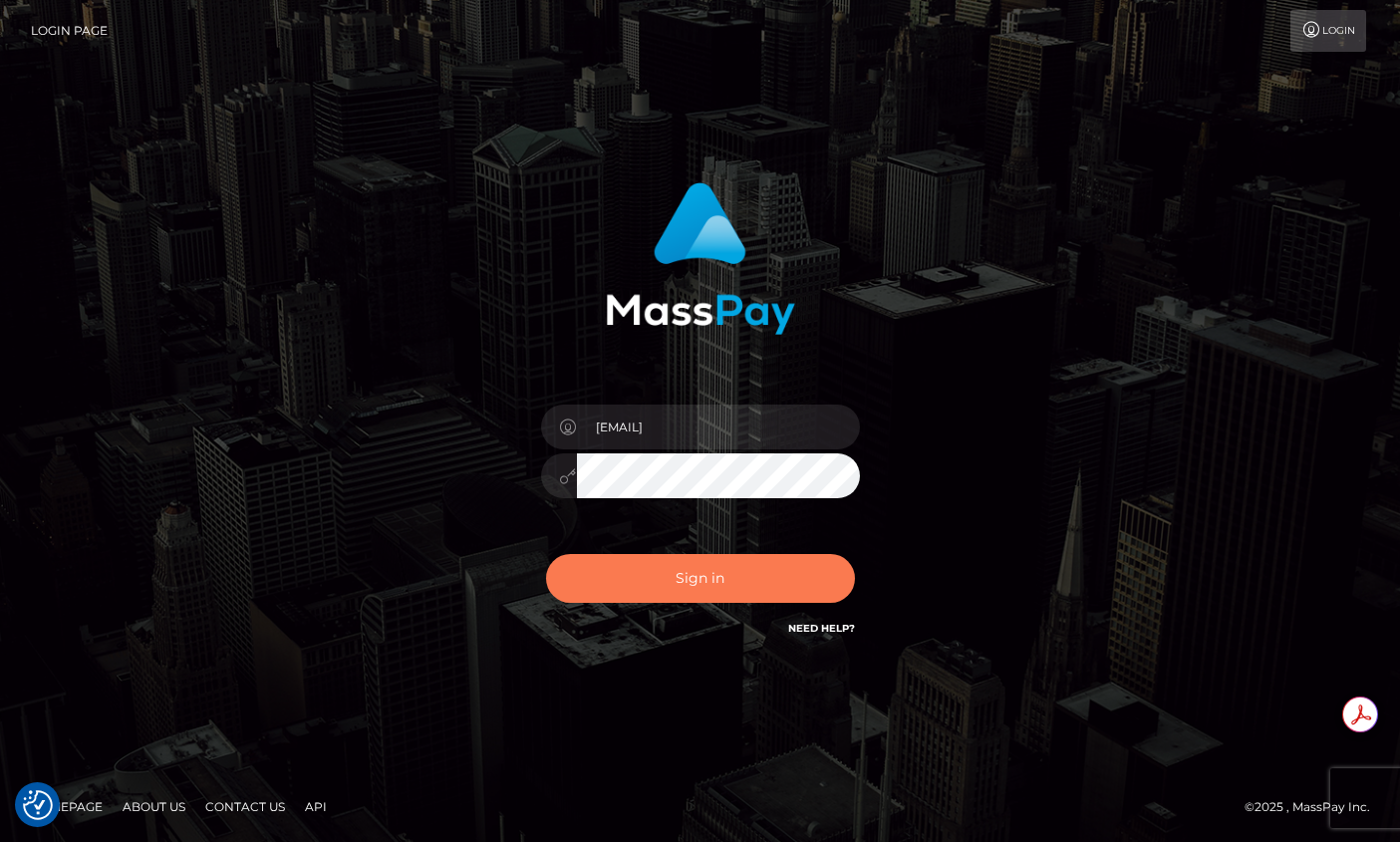 click on "Sign in" at bounding box center [700, 578] 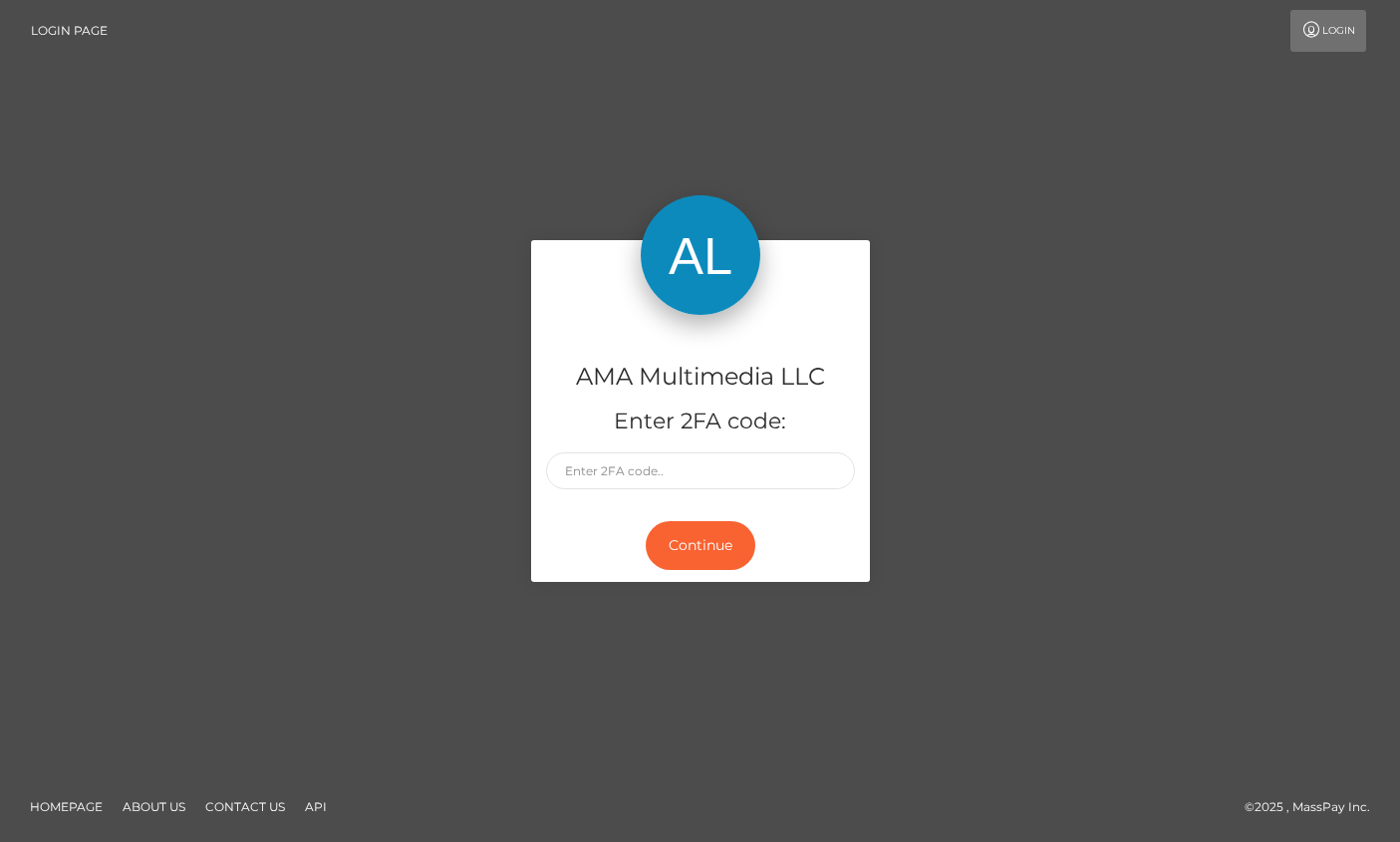 scroll, scrollTop: 0, scrollLeft: 0, axis: both 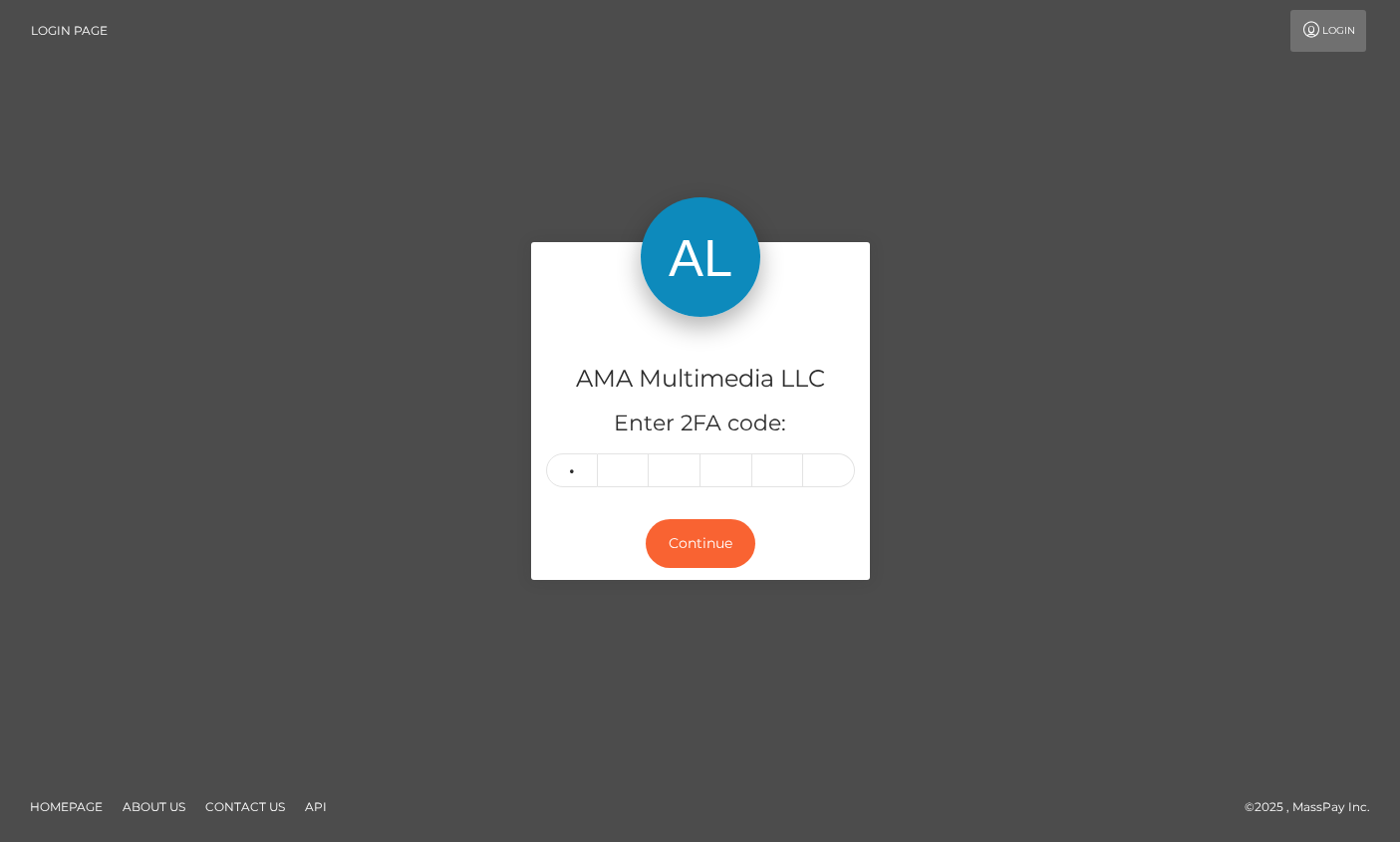 type on "5" 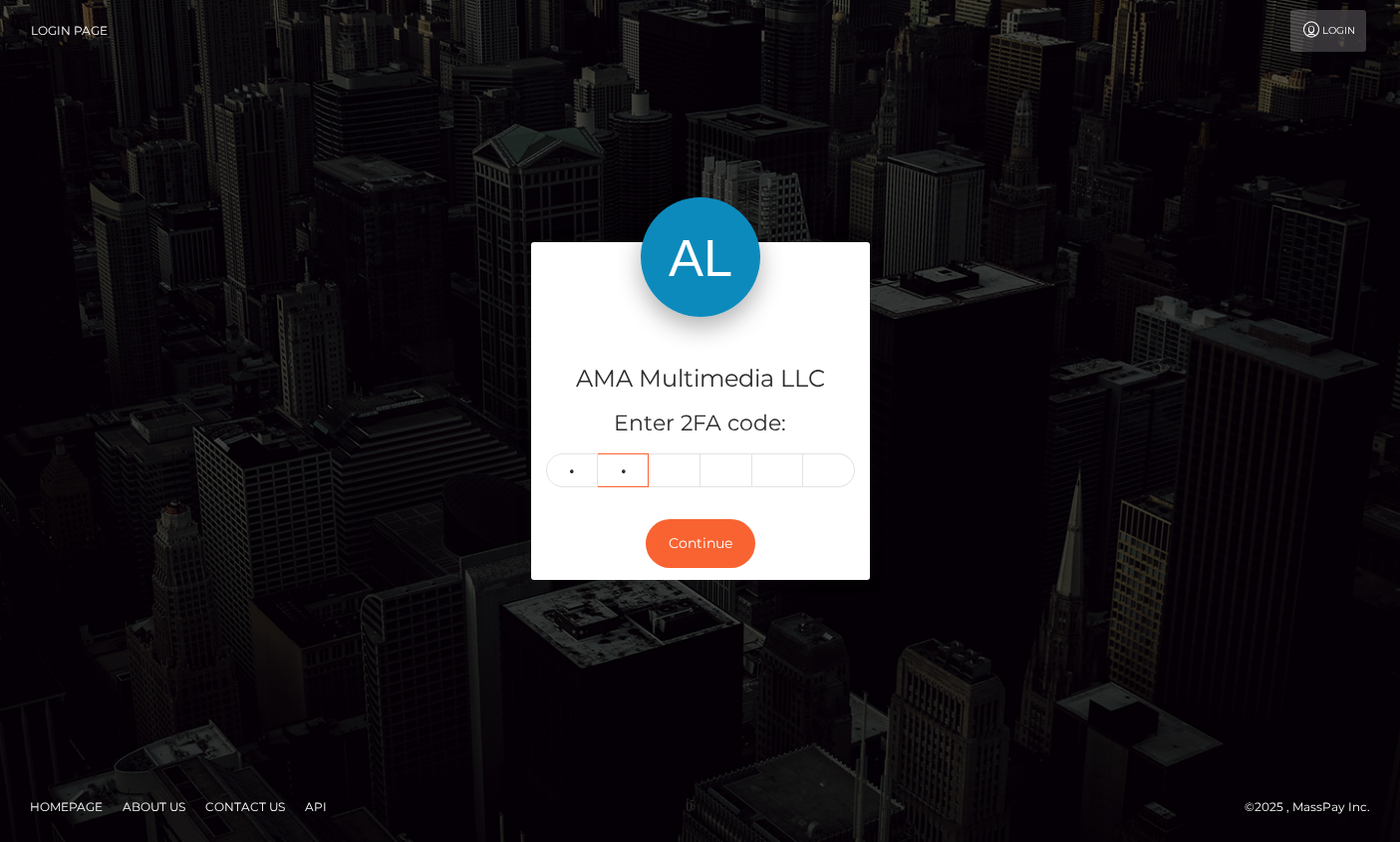 type on "2" 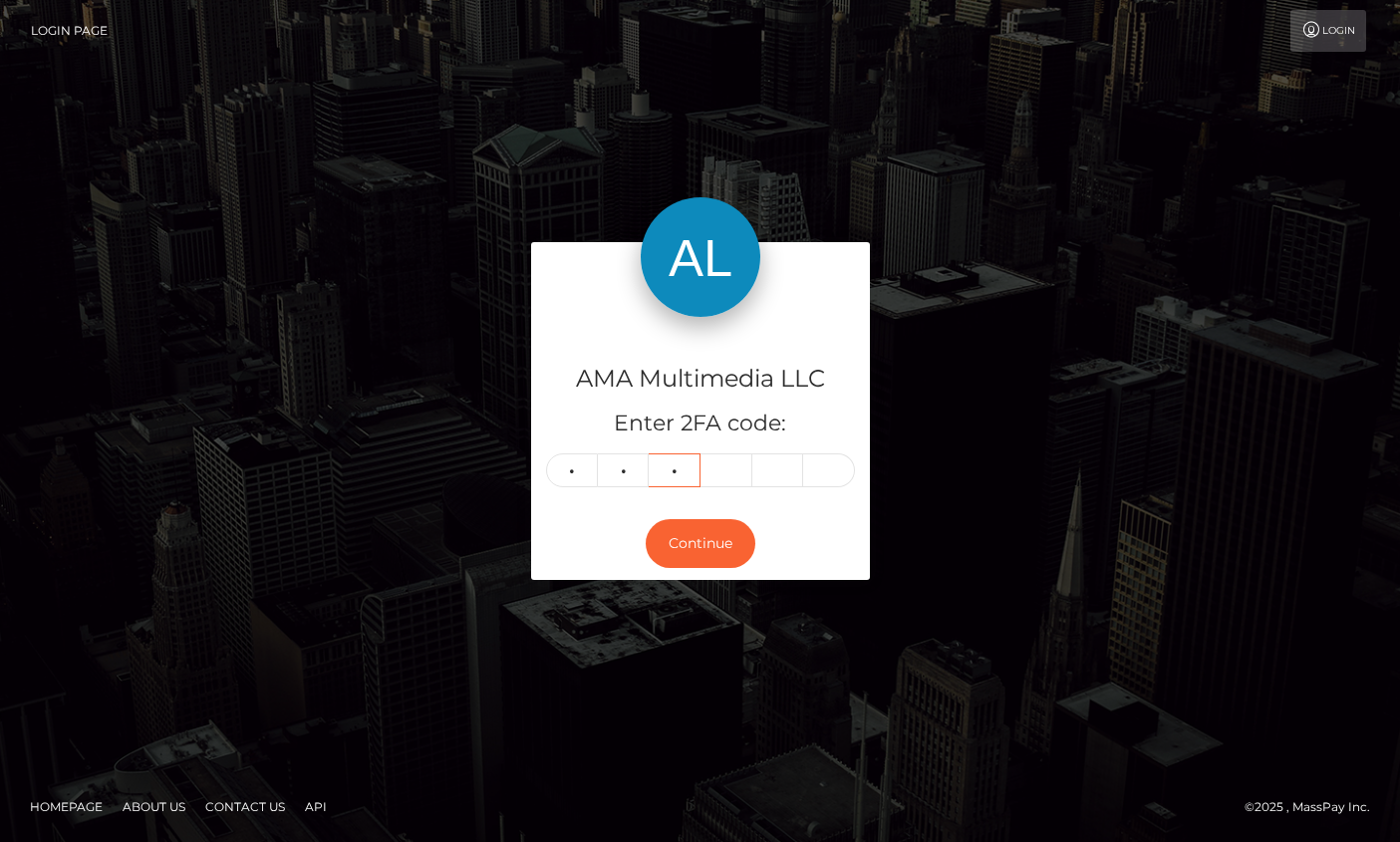 type on "0" 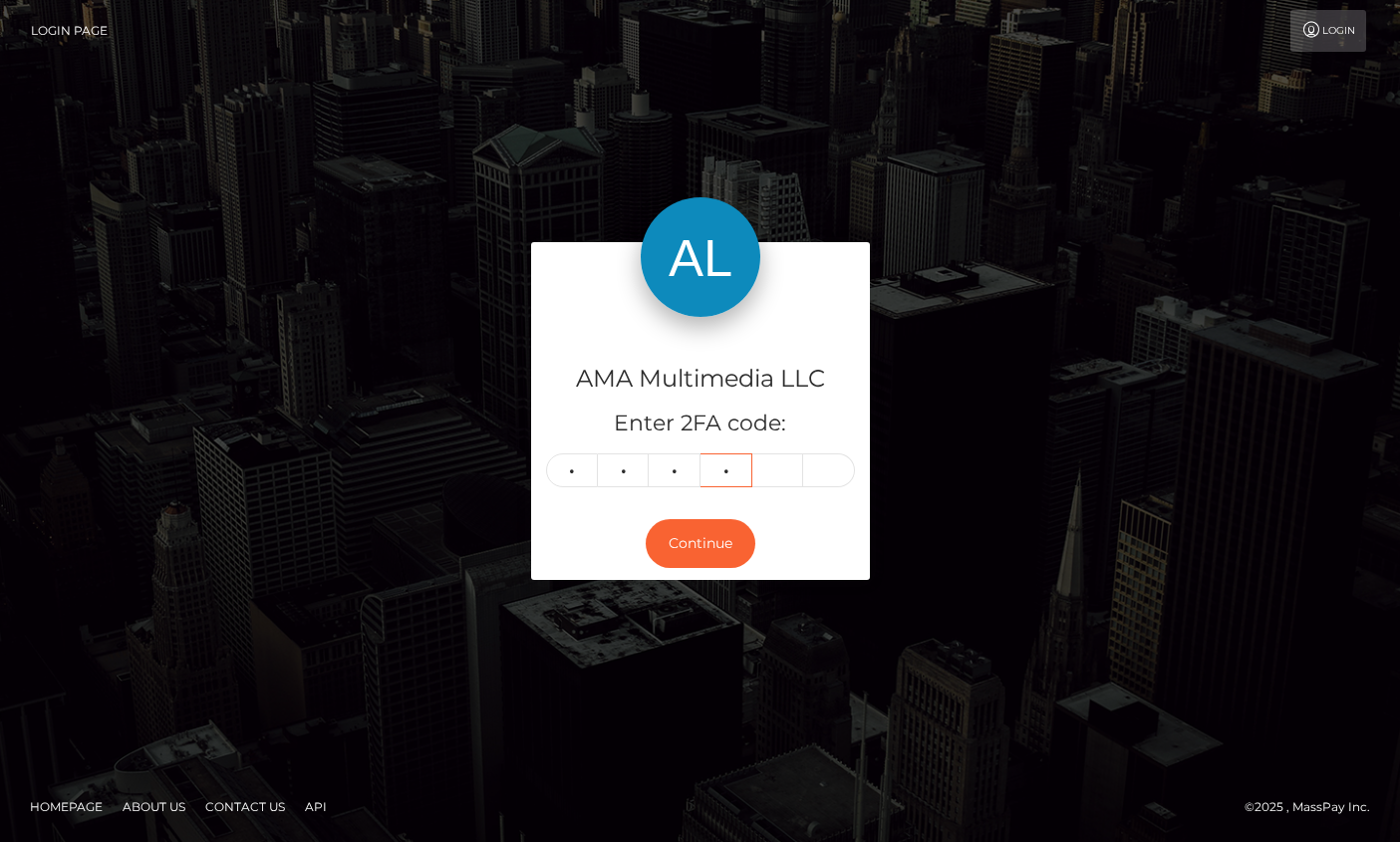 type on "8" 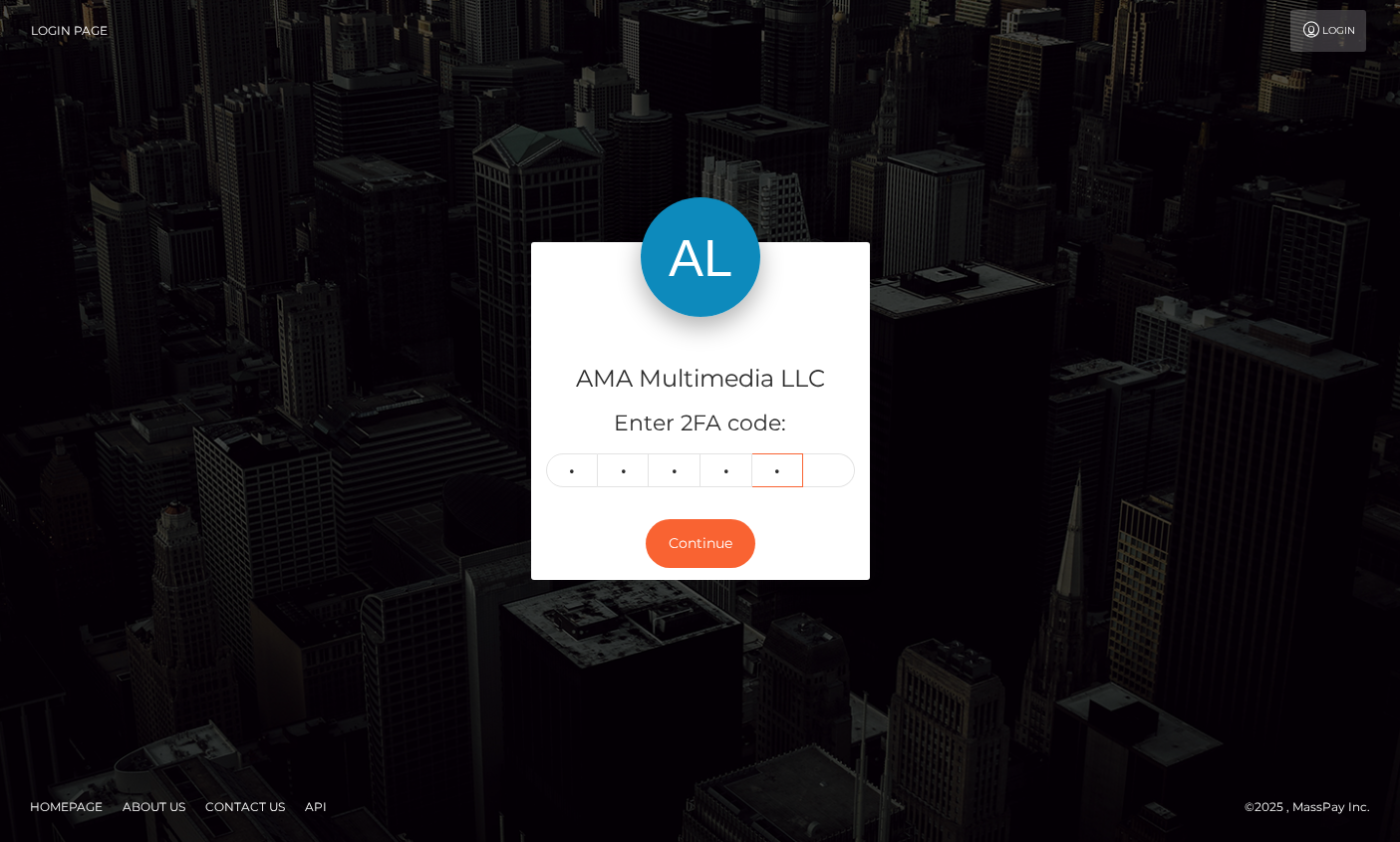 type on "1" 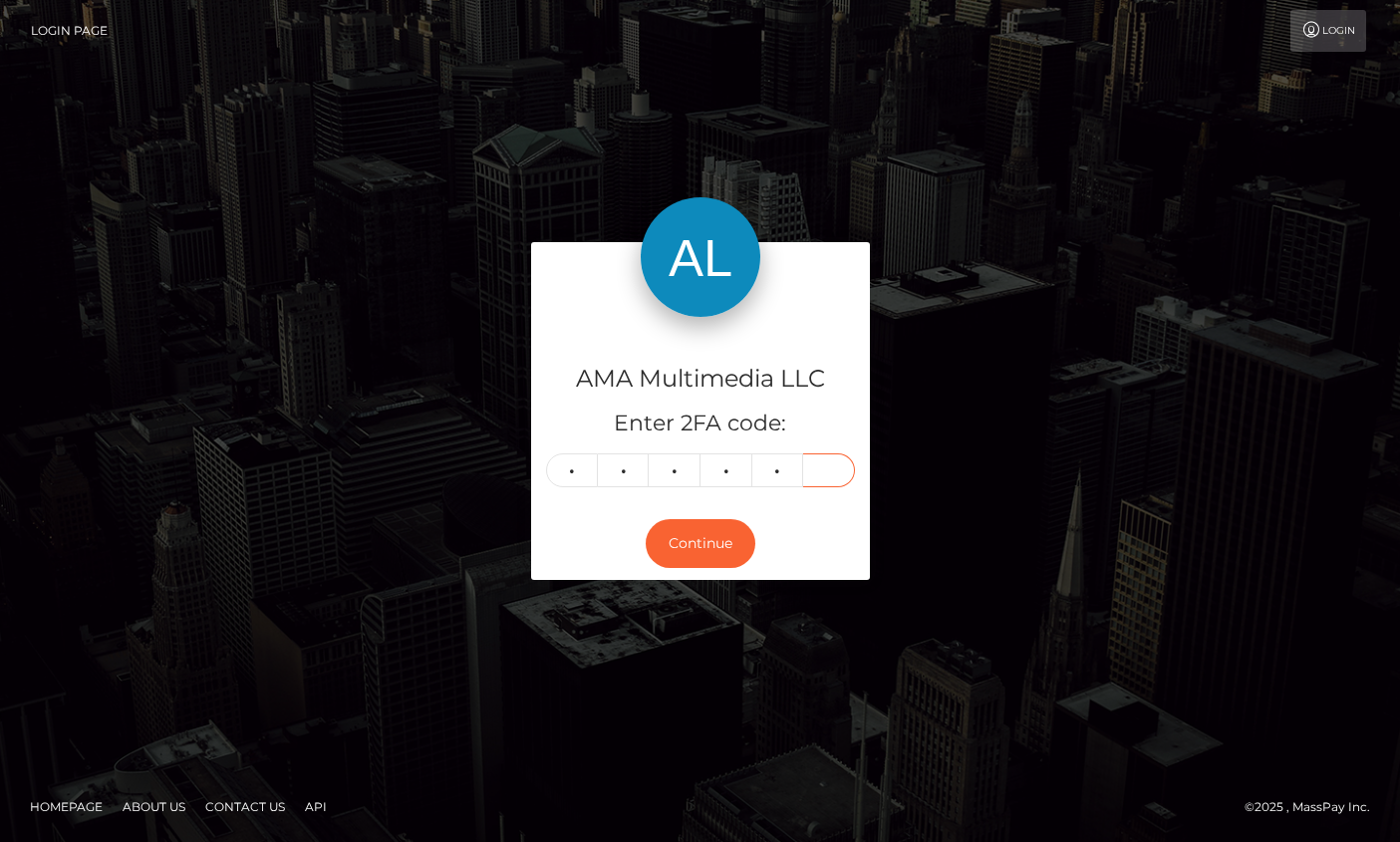 type on "1" 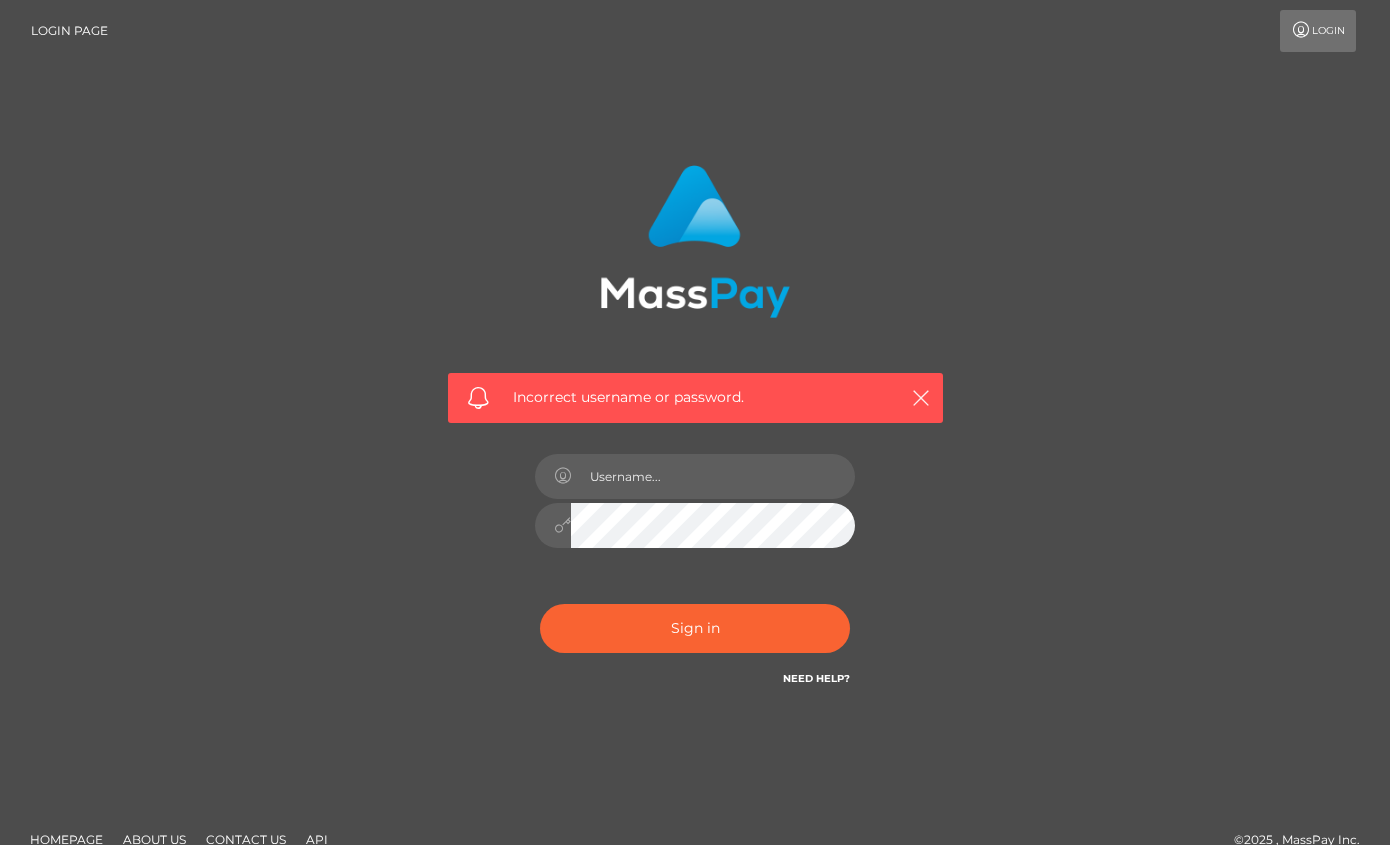 scroll, scrollTop: 0, scrollLeft: 0, axis: both 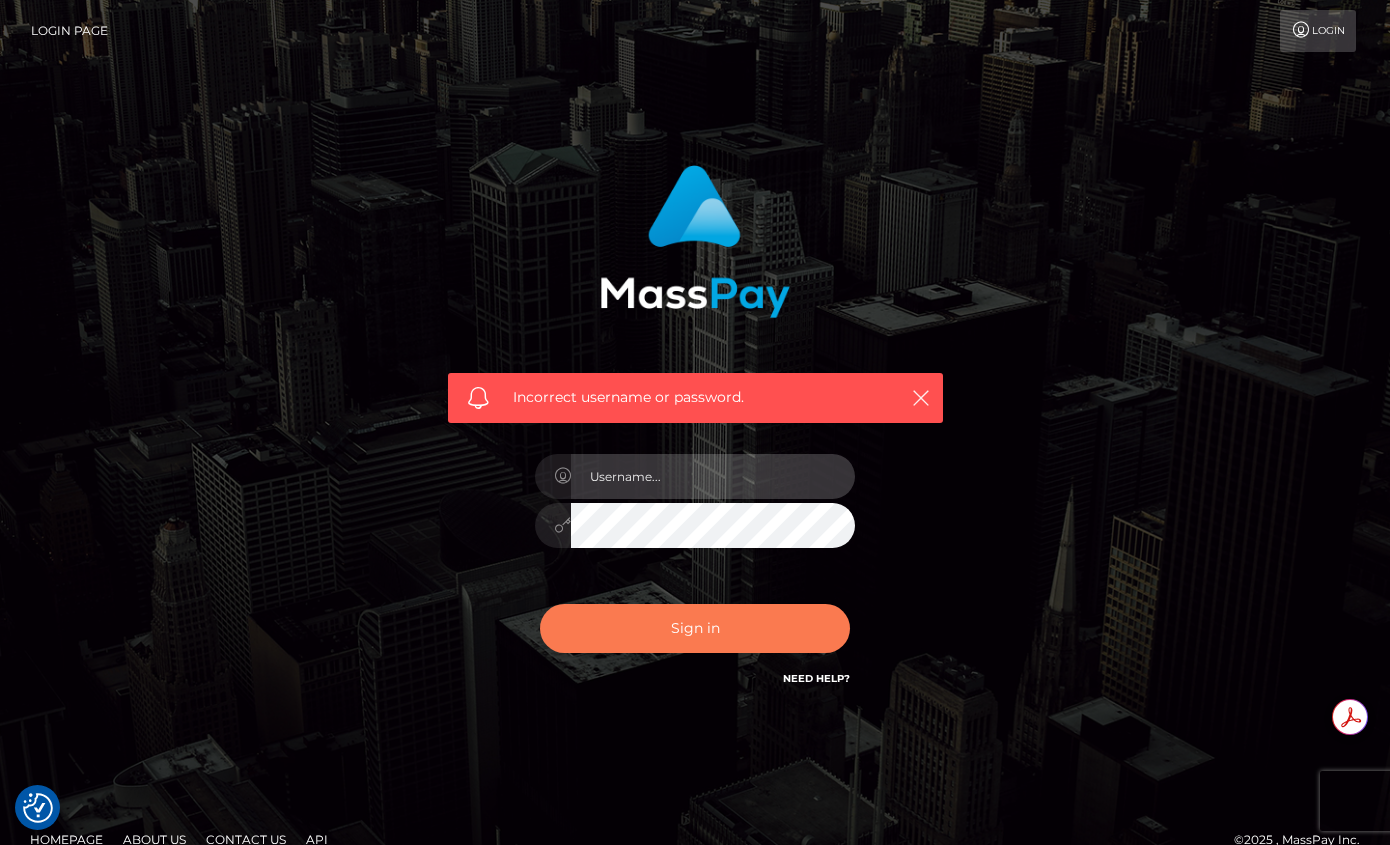 type on "roberto.ama" 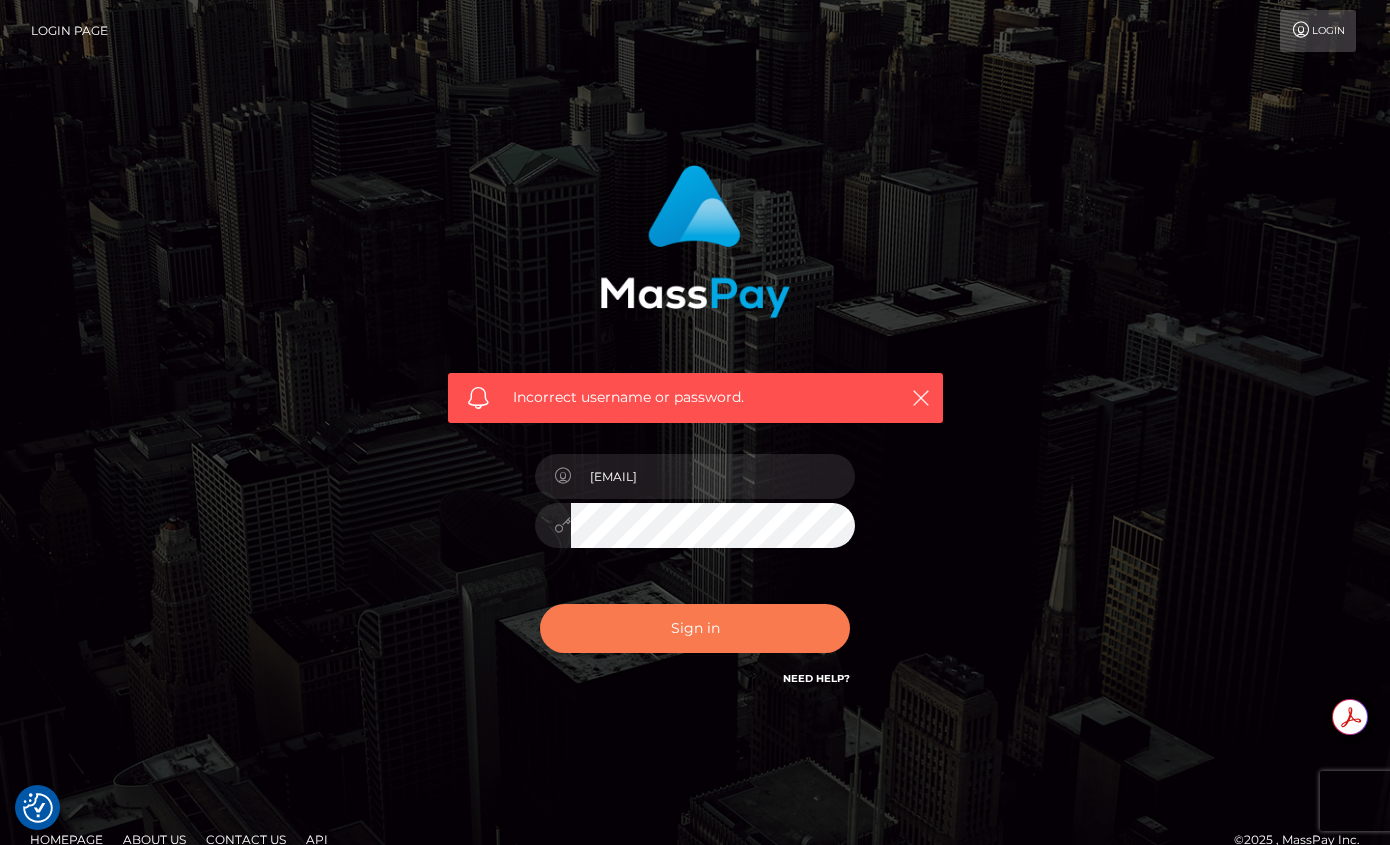 click on "Sign in" at bounding box center (695, 628) 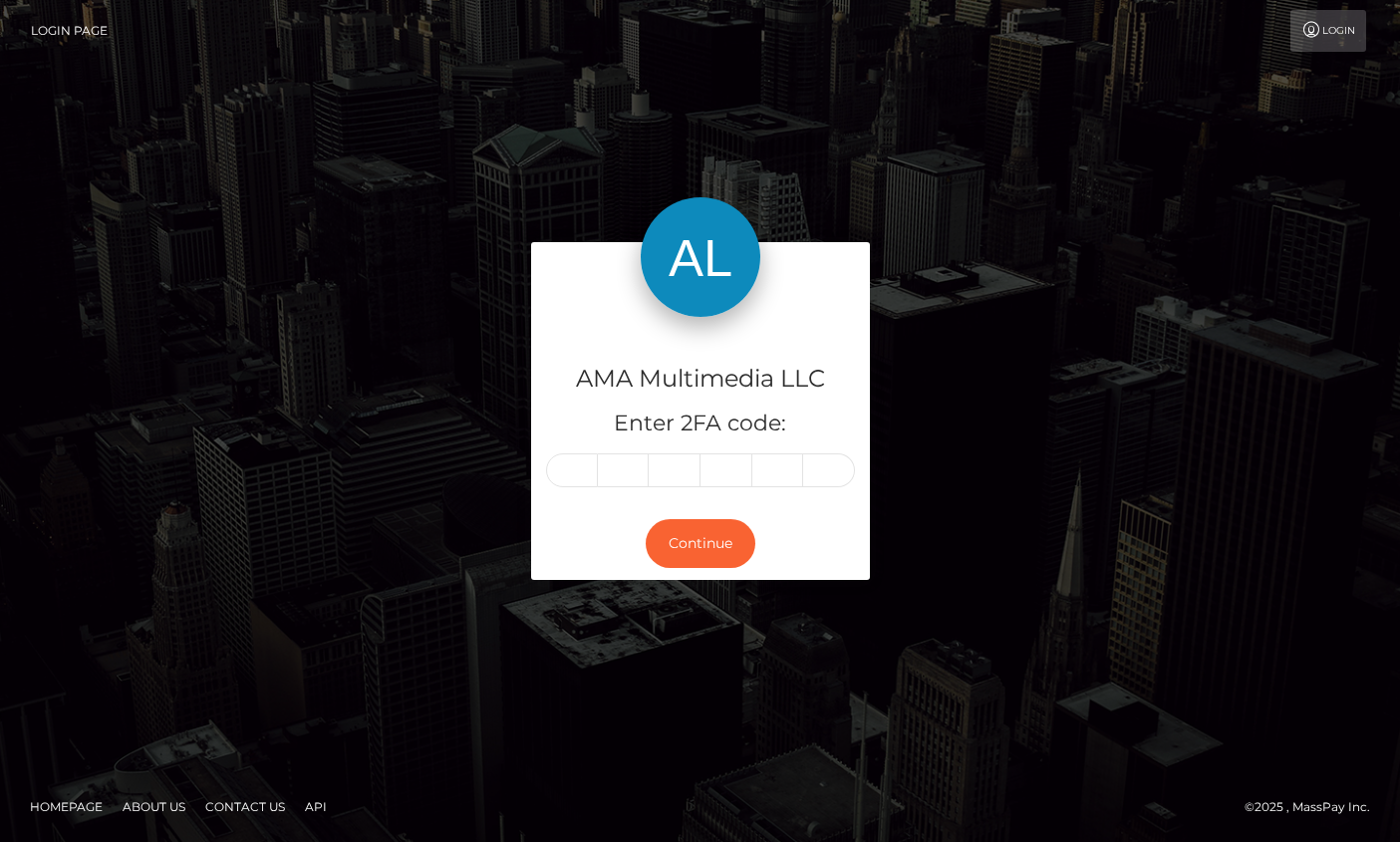 scroll, scrollTop: 0, scrollLeft: 0, axis: both 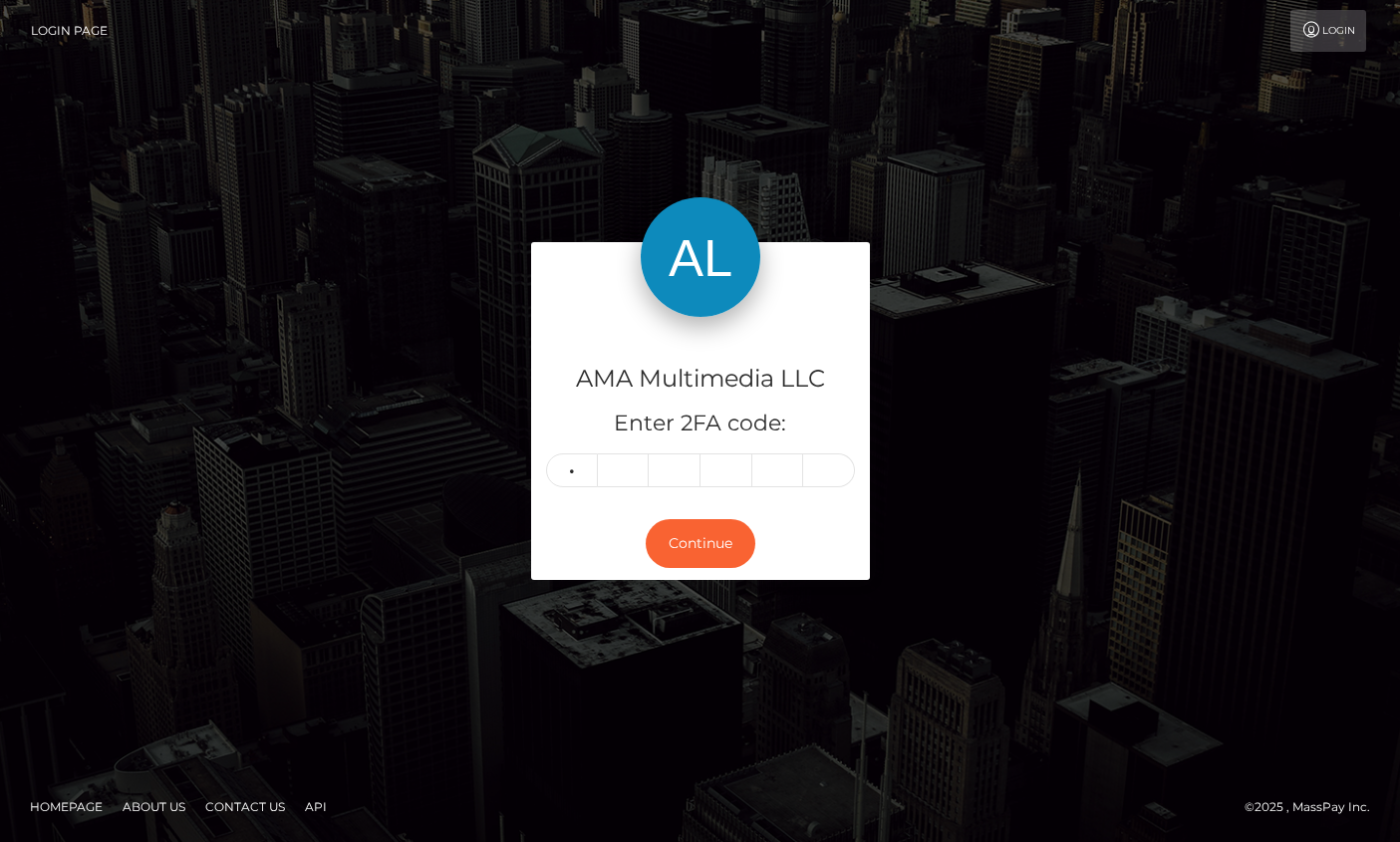 type on "5" 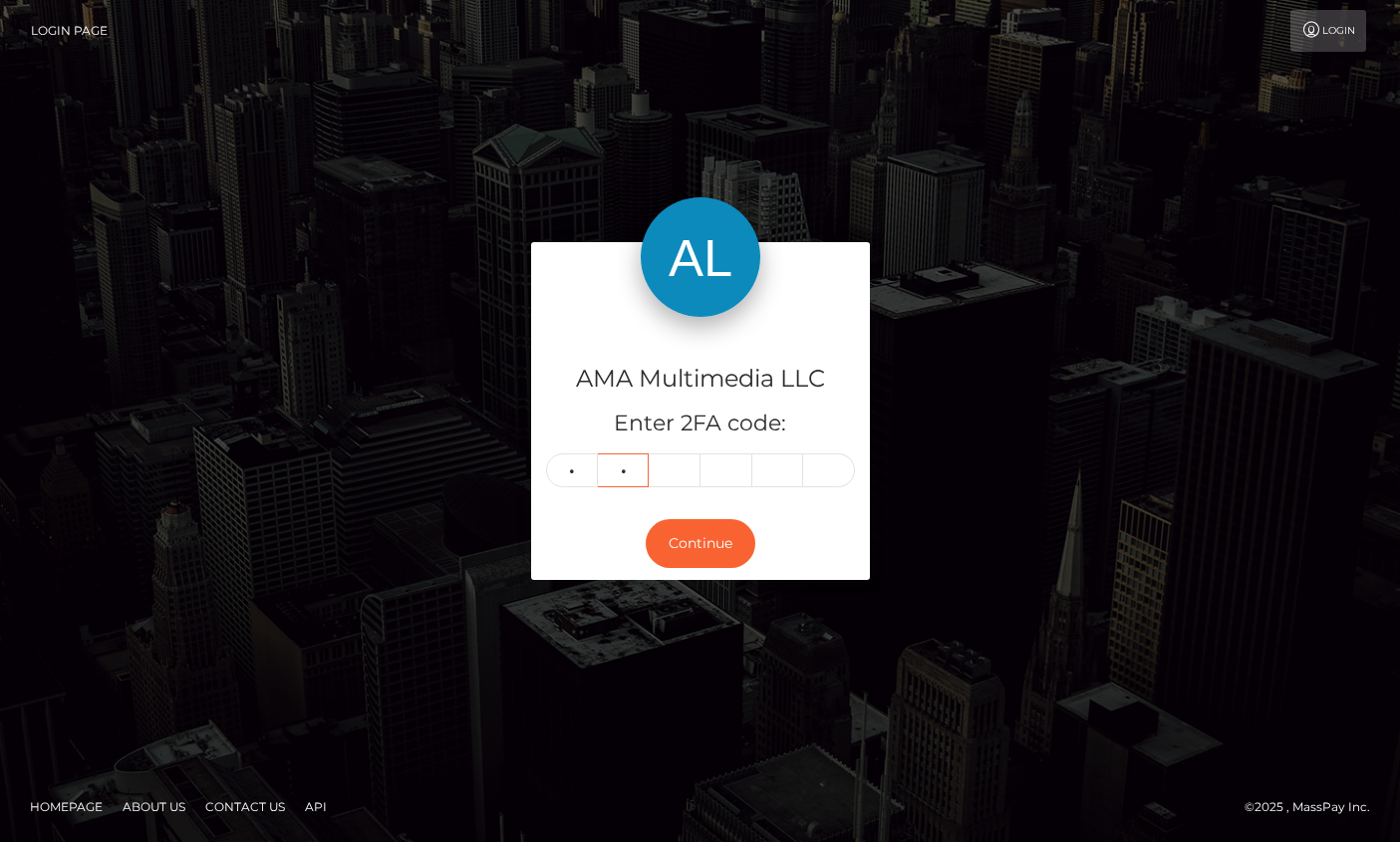type on "2" 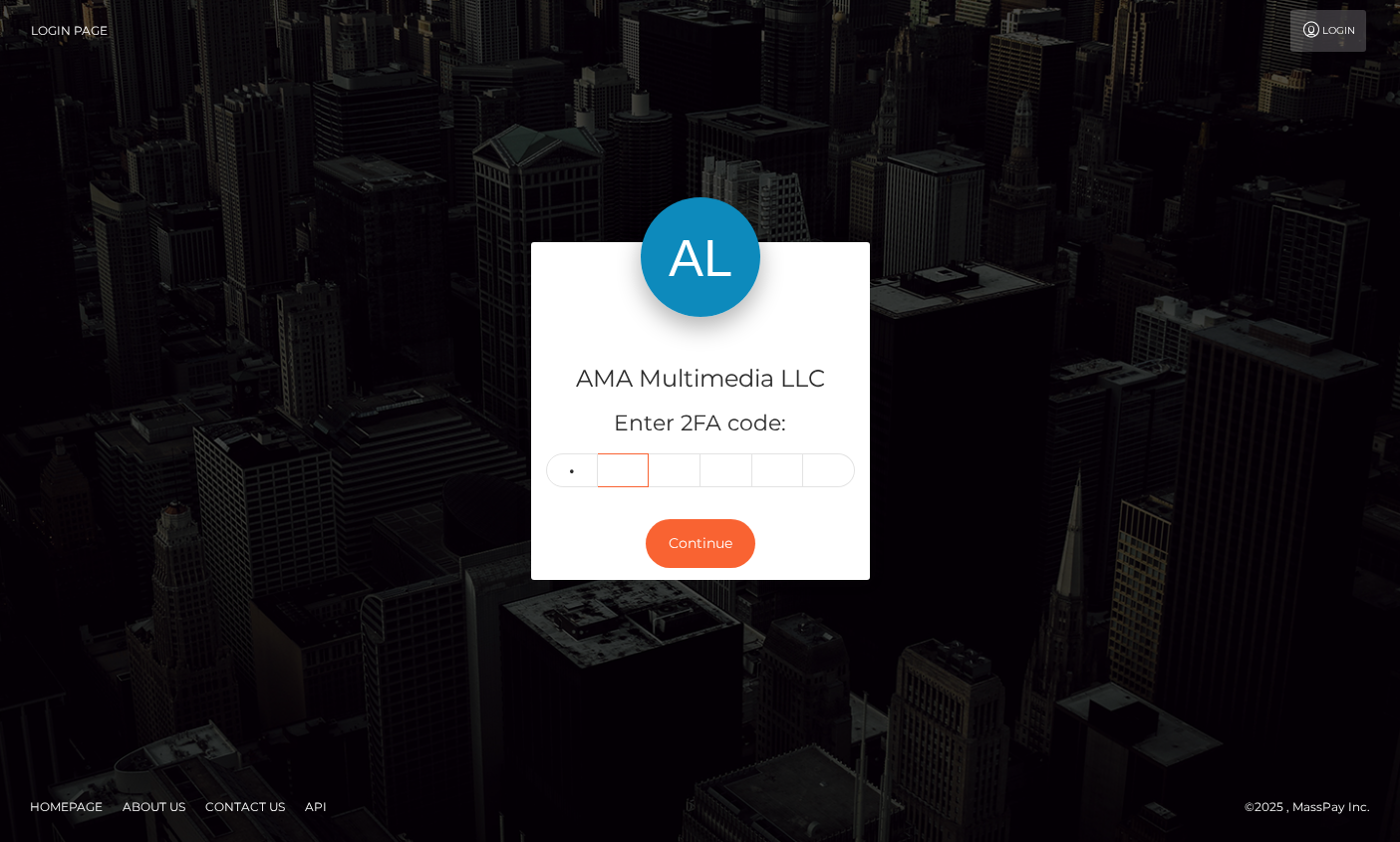 type 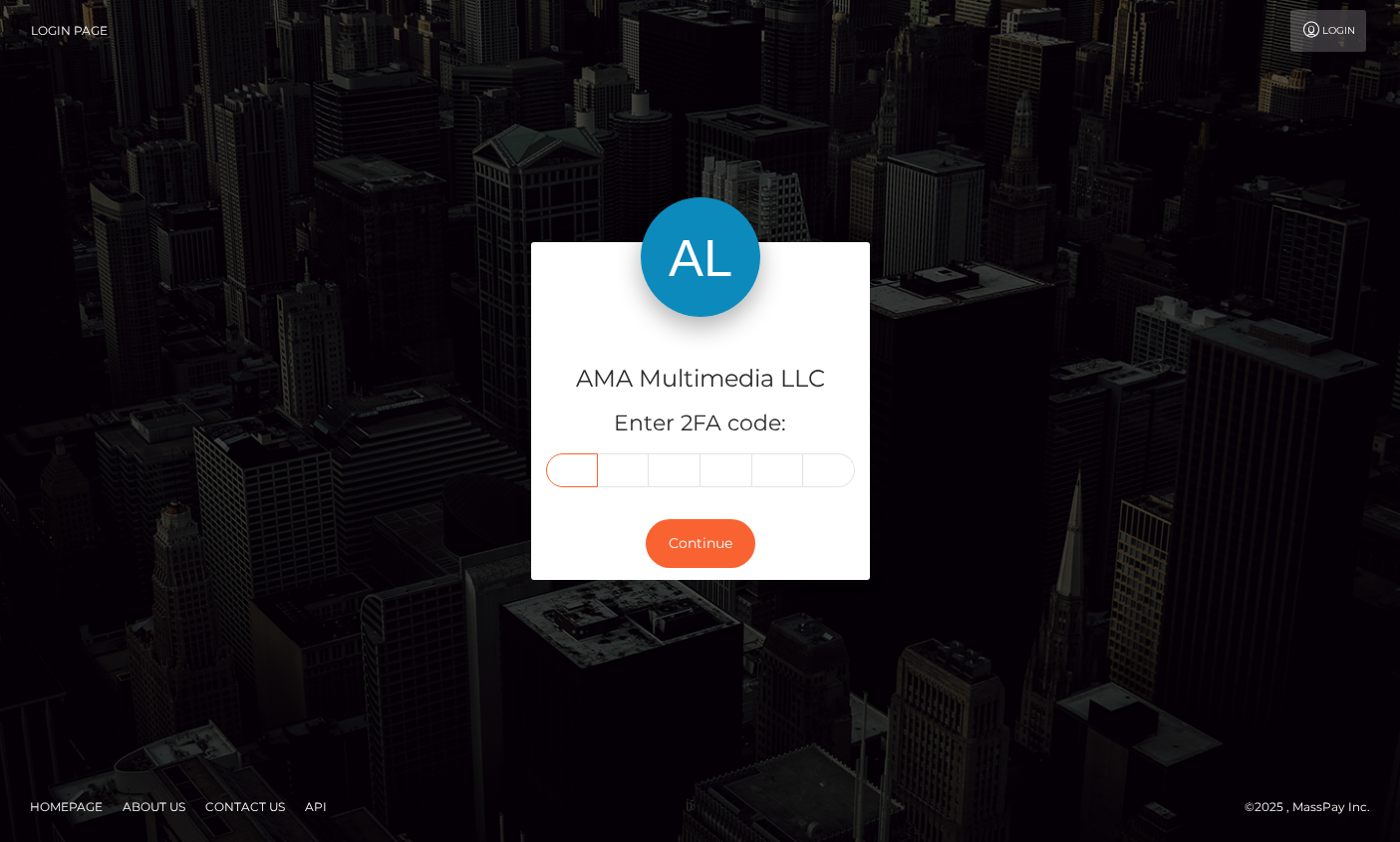 type on "5" 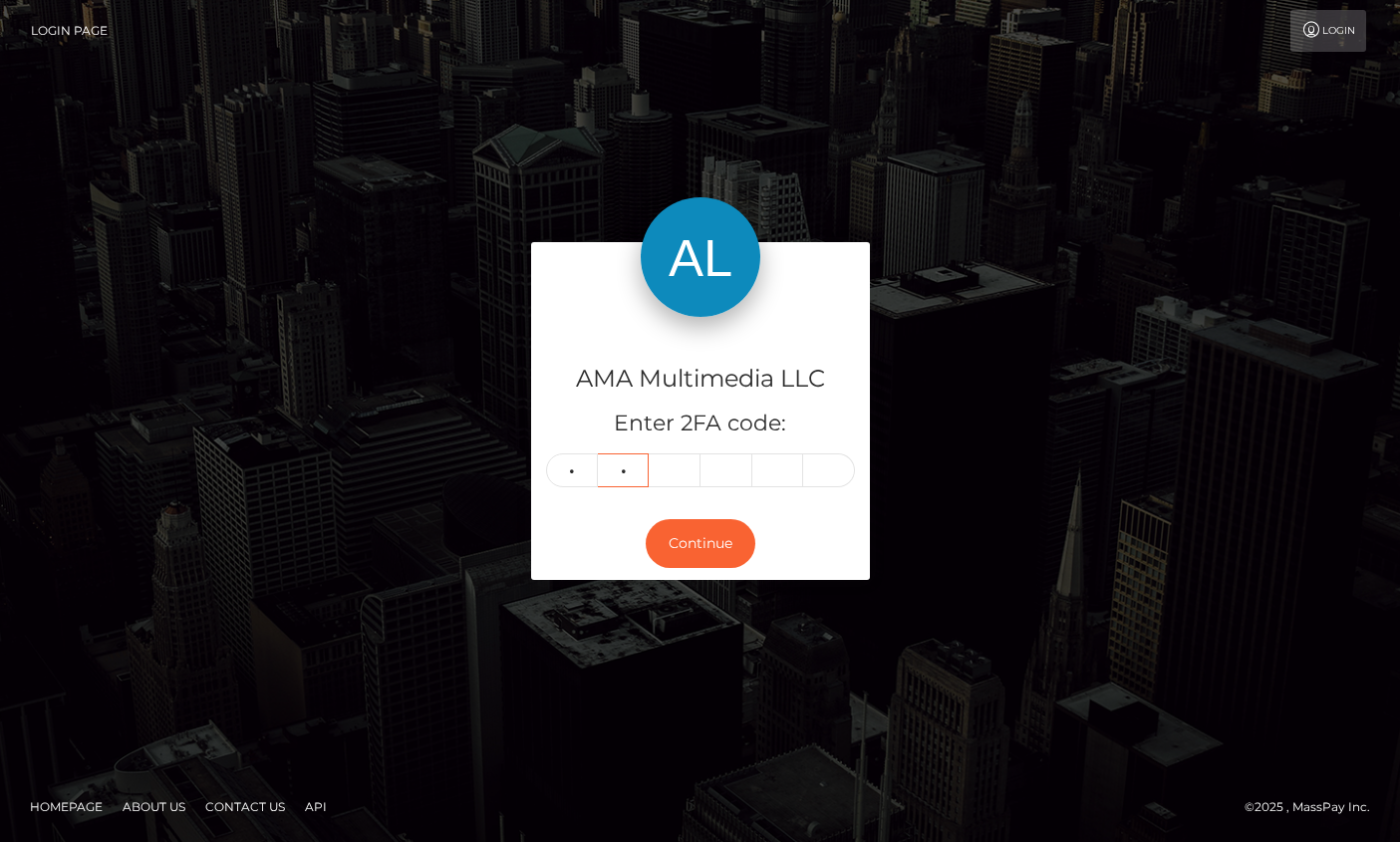 type on "6" 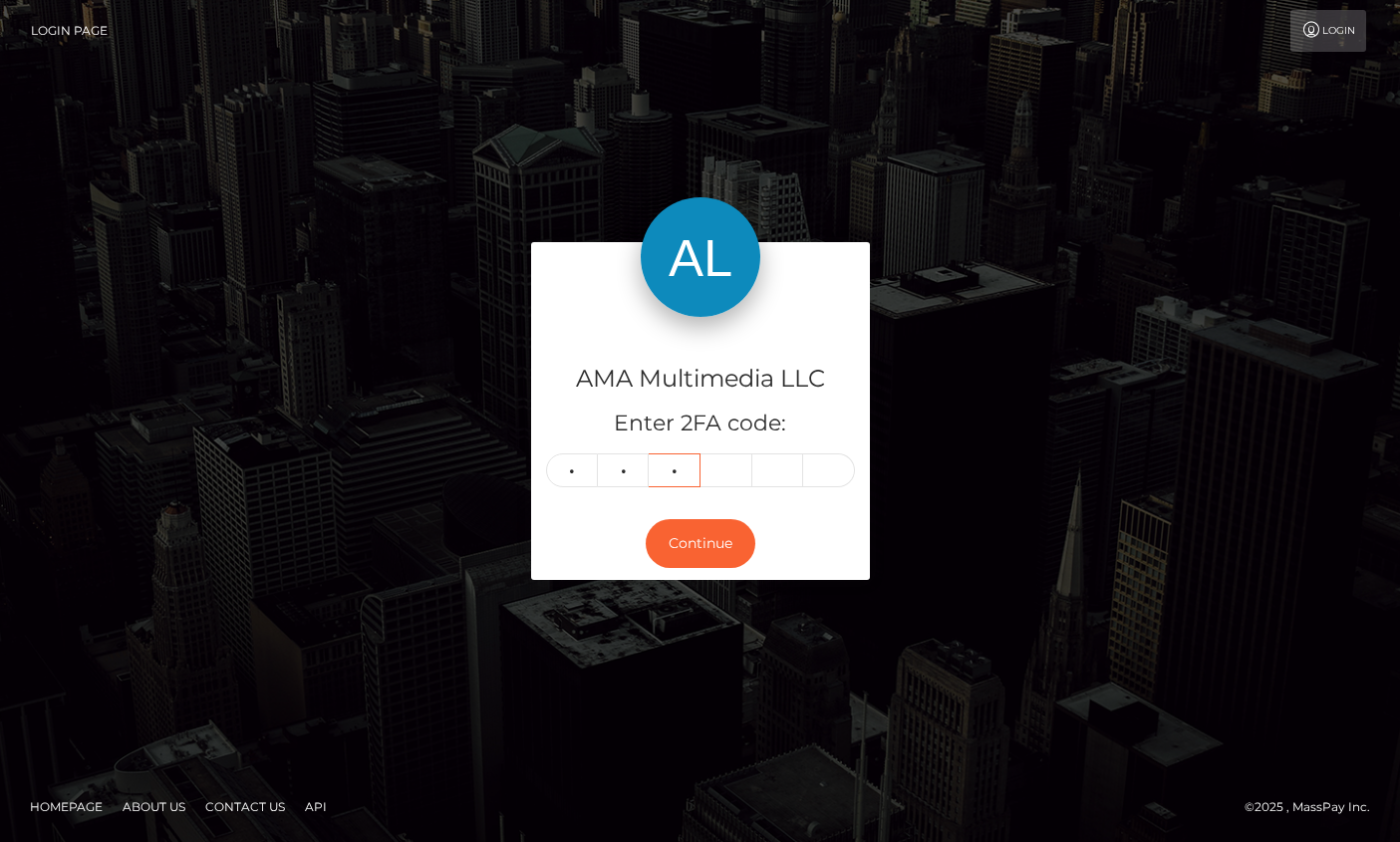 type on "2" 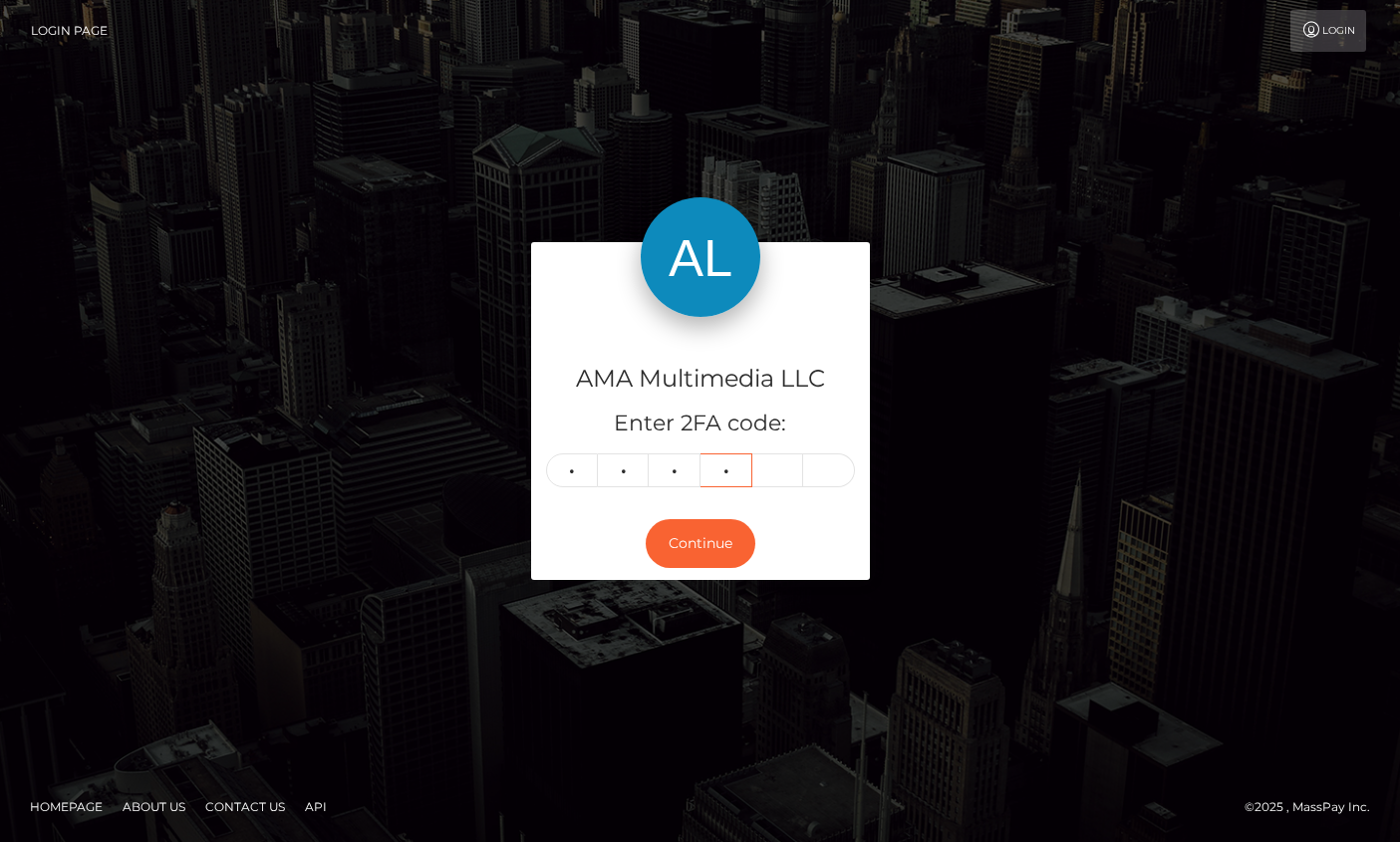 type on "0" 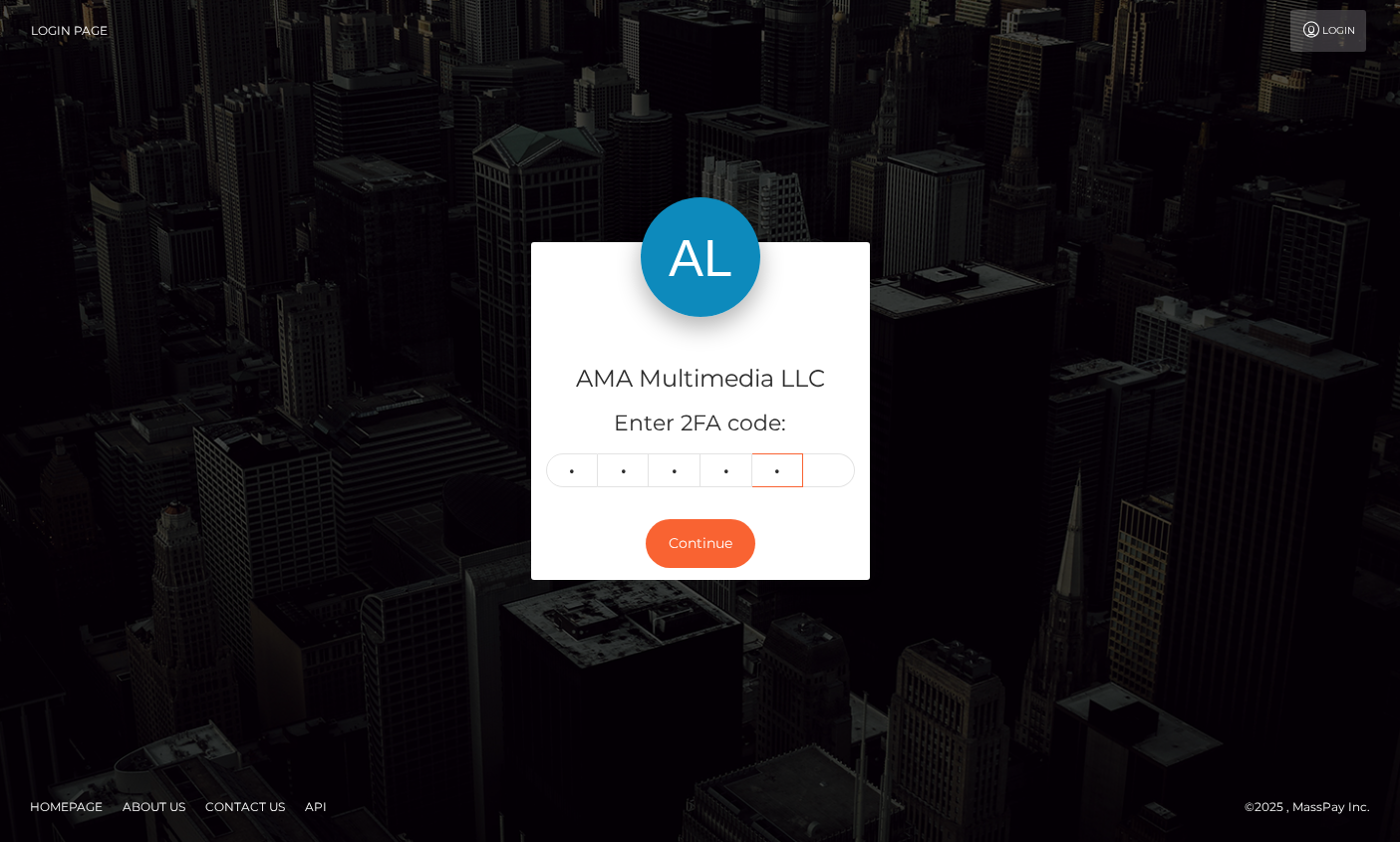 type on "8" 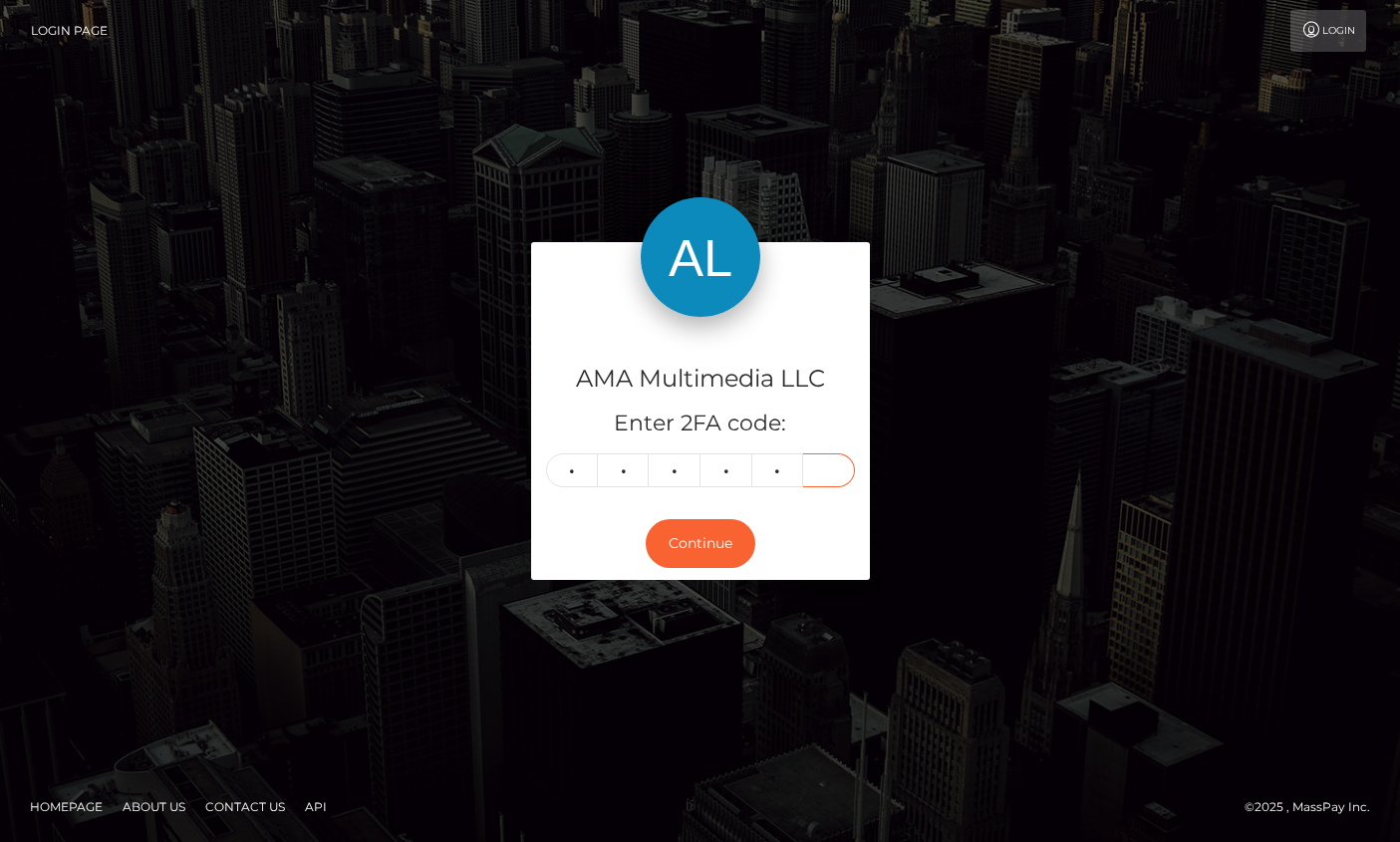 type on "1" 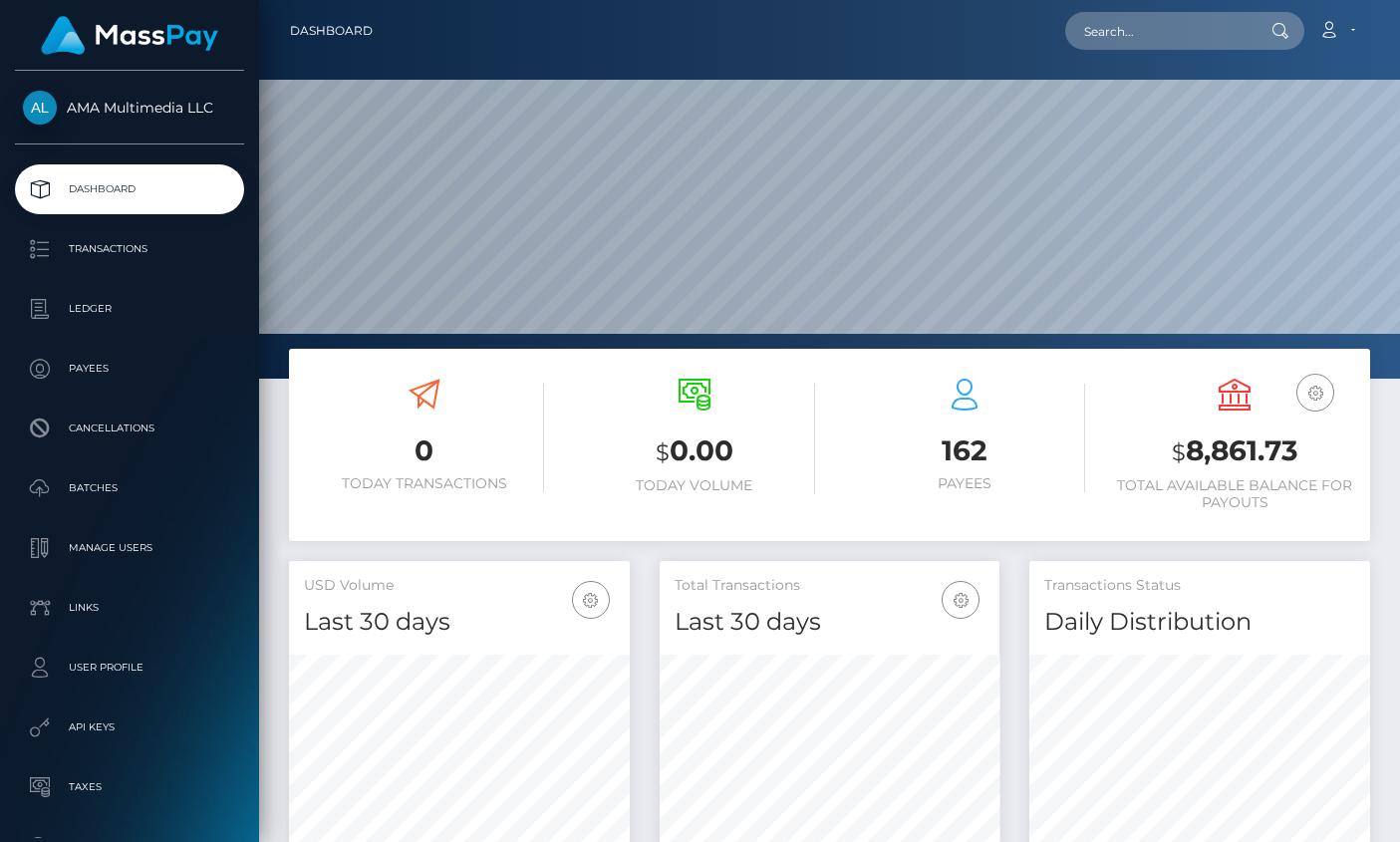scroll, scrollTop: 0, scrollLeft: 0, axis: both 